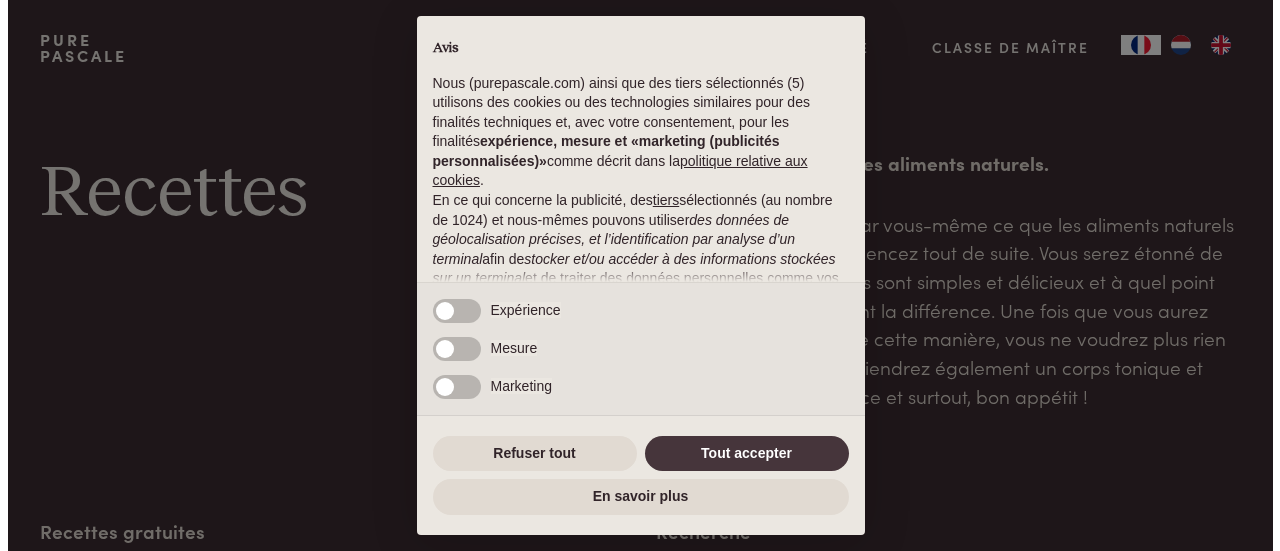 scroll, scrollTop: 0, scrollLeft: 0, axis: both 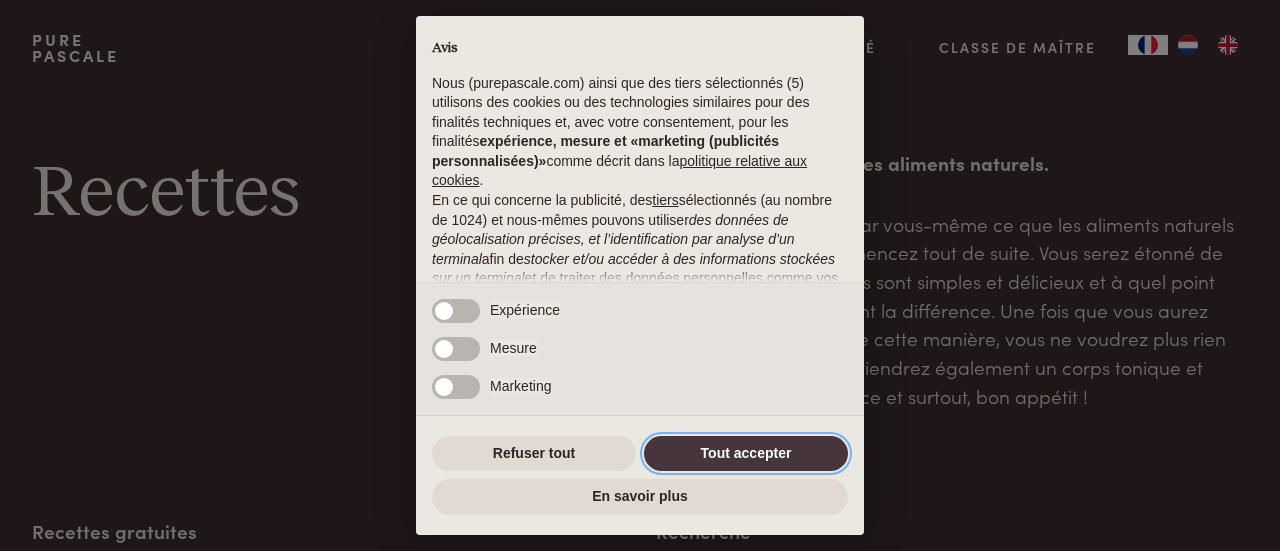 click on "Tout accepter" at bounding box center (746, 454) 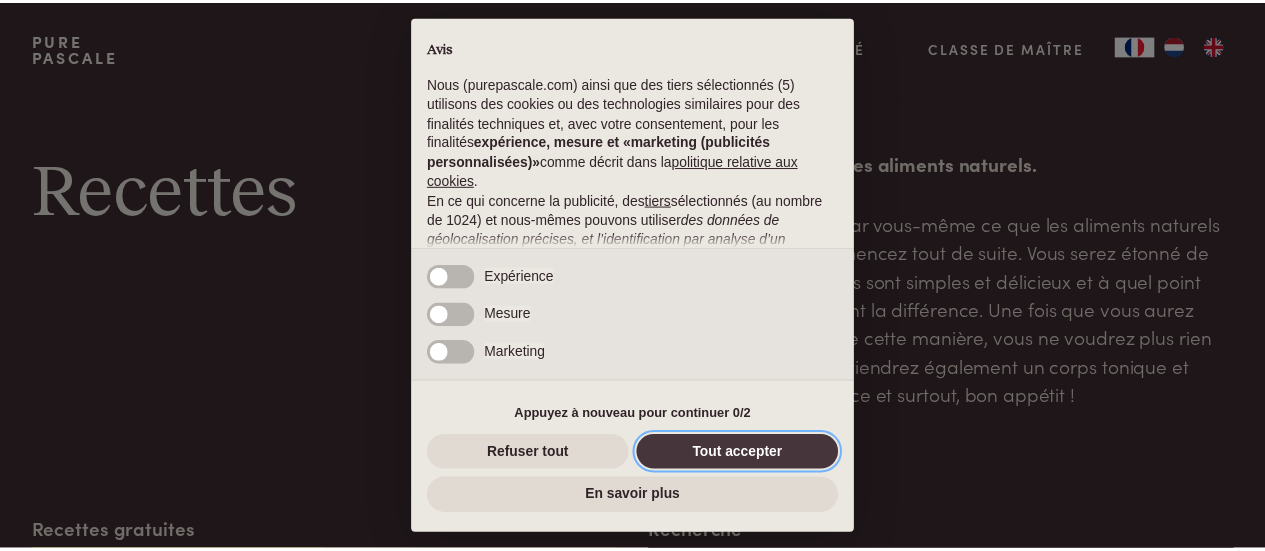 scroll, scrollTop: 272, scrollLeft: 0, axis: vertical 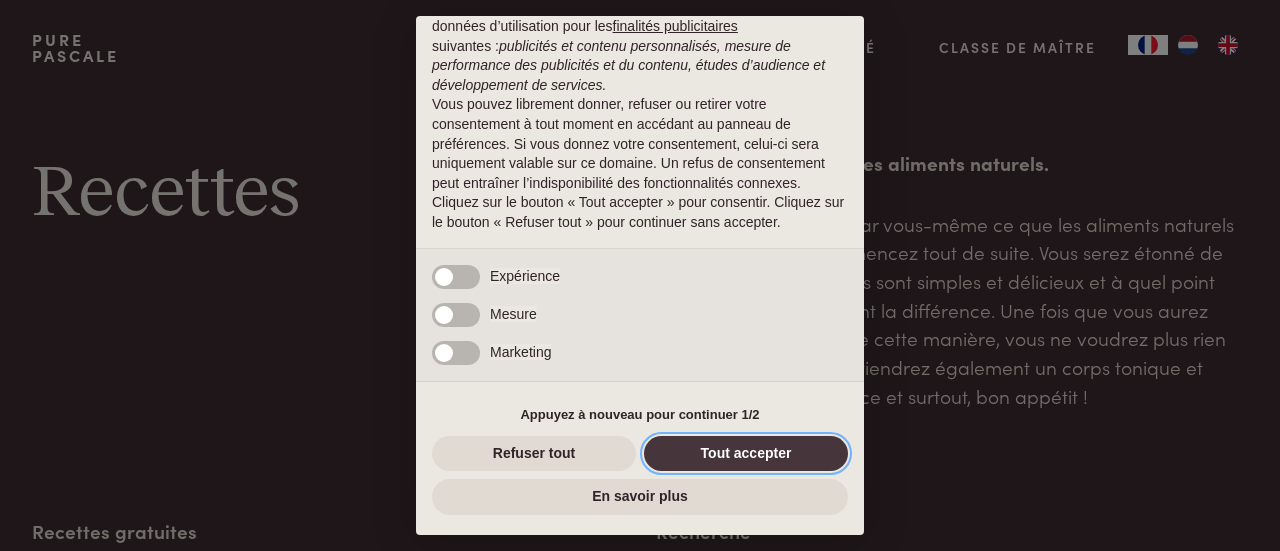click on "Tout accepter" at bounding box center [746, 454] 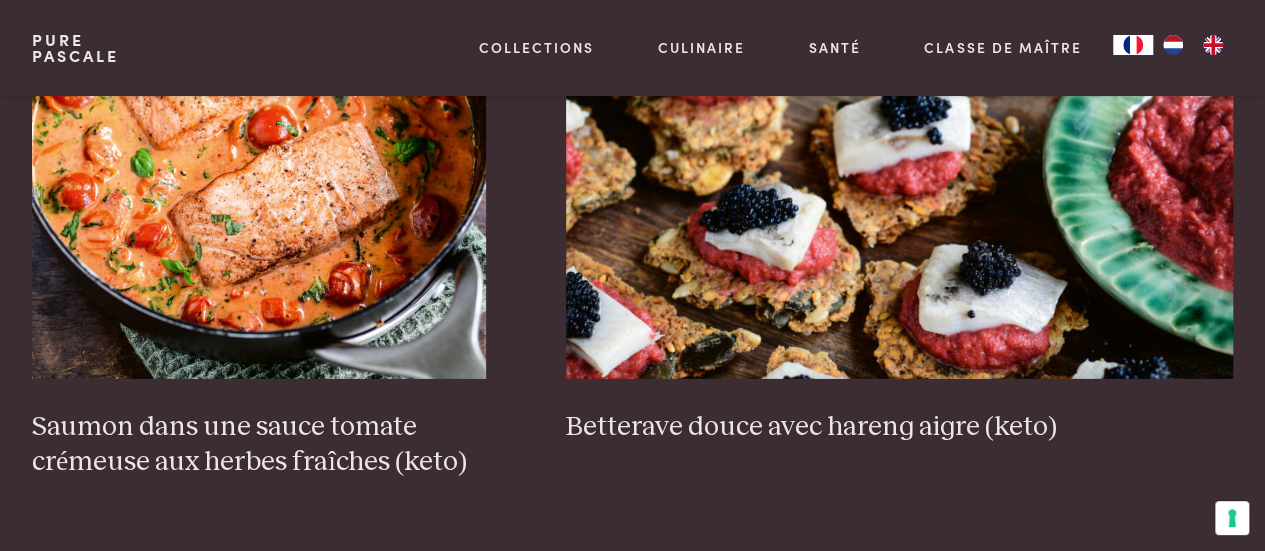 scroll, scrollTop: 3045, scrollLeft: 0, axis: vertical 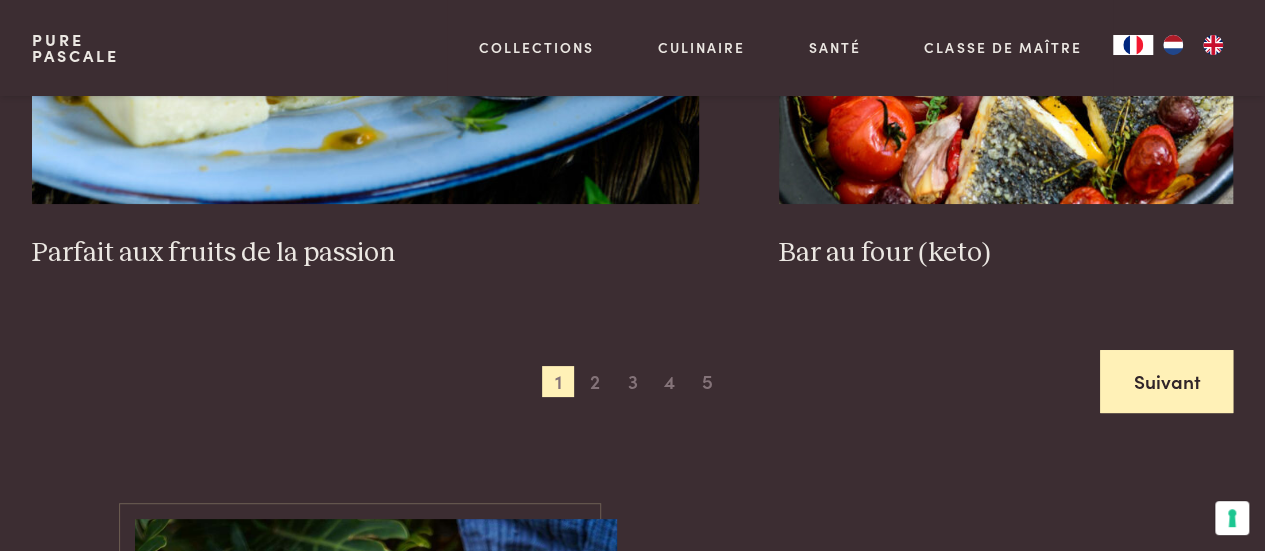 click on "Suivant" at bounding box center [1166, 381] 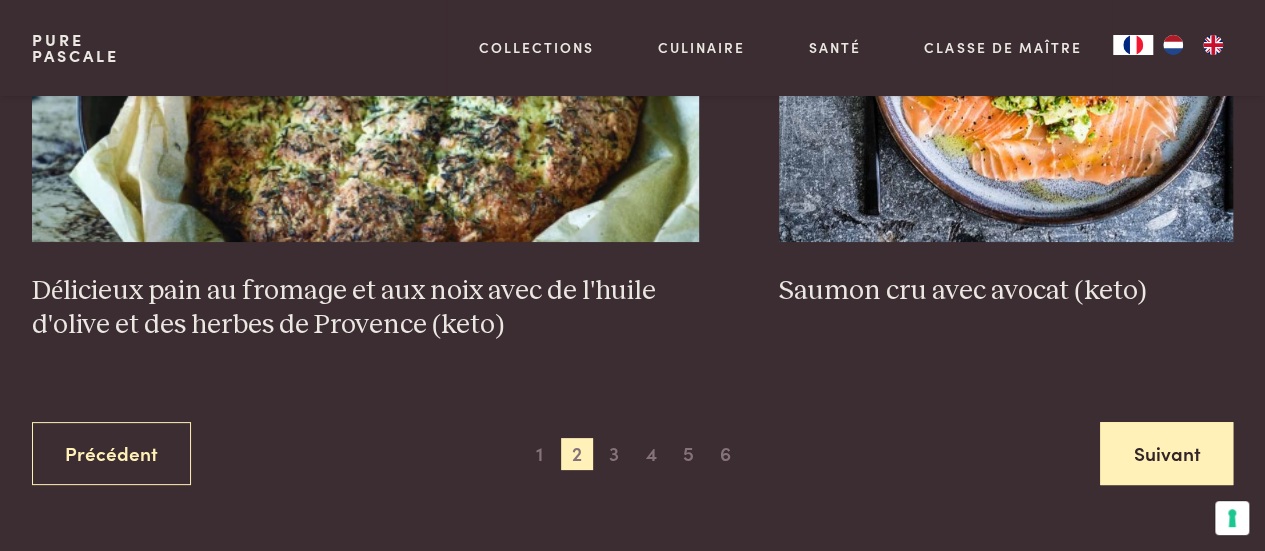 scroll, scrollTop: 3796, scrollLeft: 0, axis: vertical 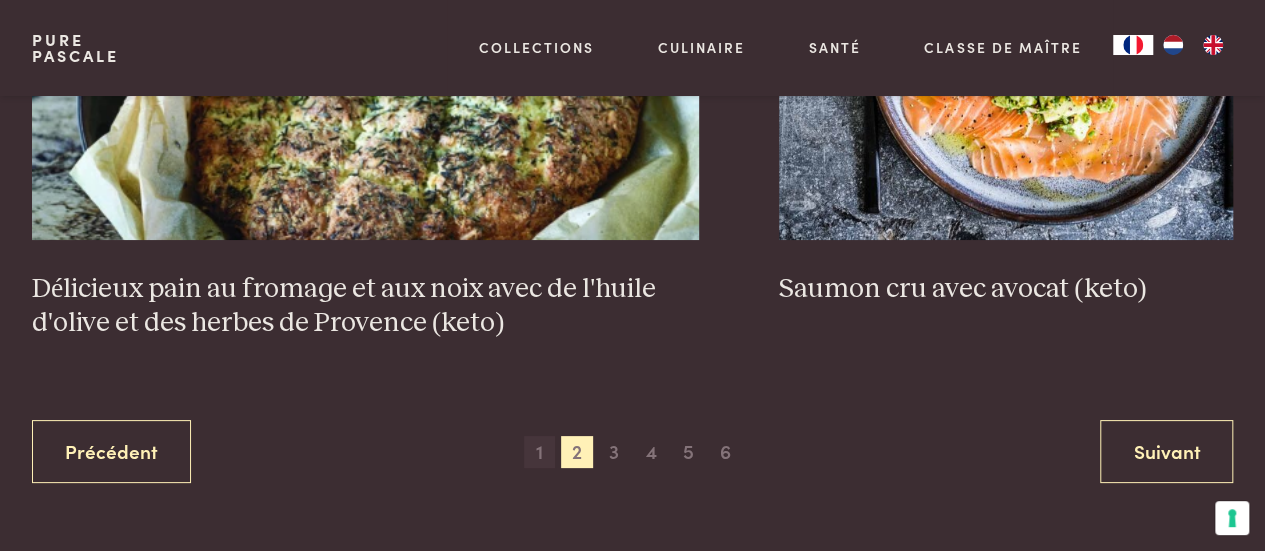 click on "1" at bounding box center (540, 452) 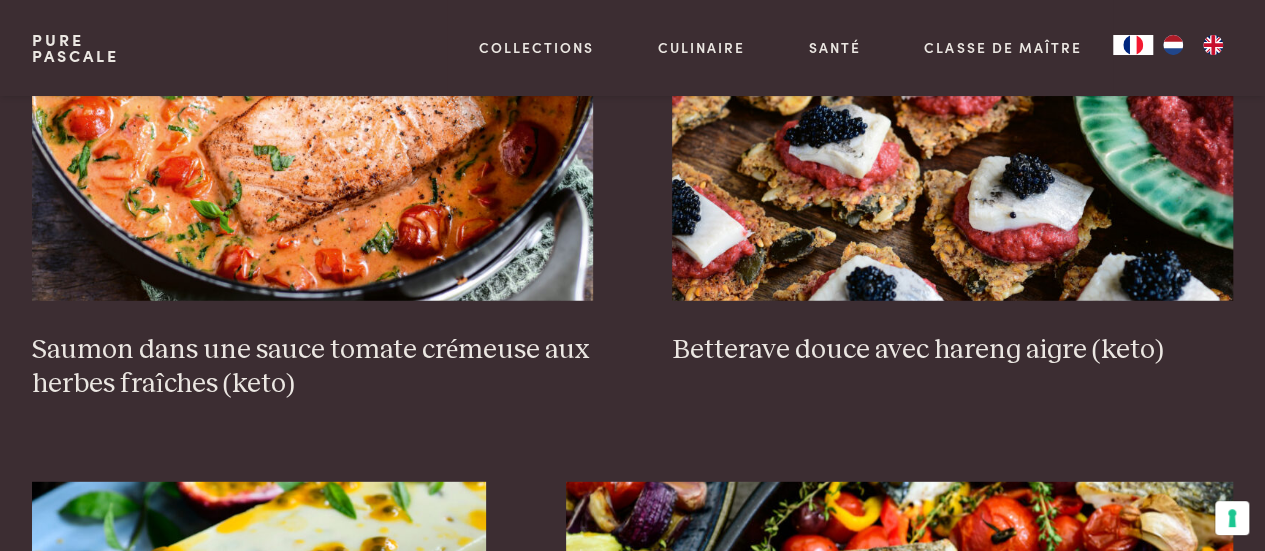 scroll, scrollTop: 2606, scrollLeft: 0, axis: vertical 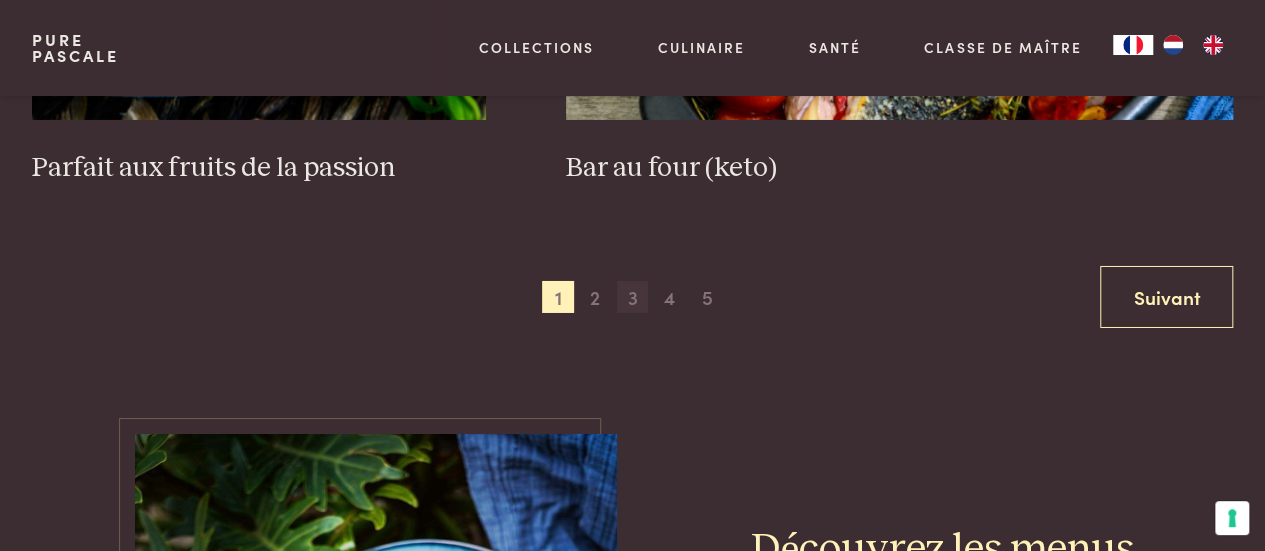 click on "3" at bounding box center [633, 297] 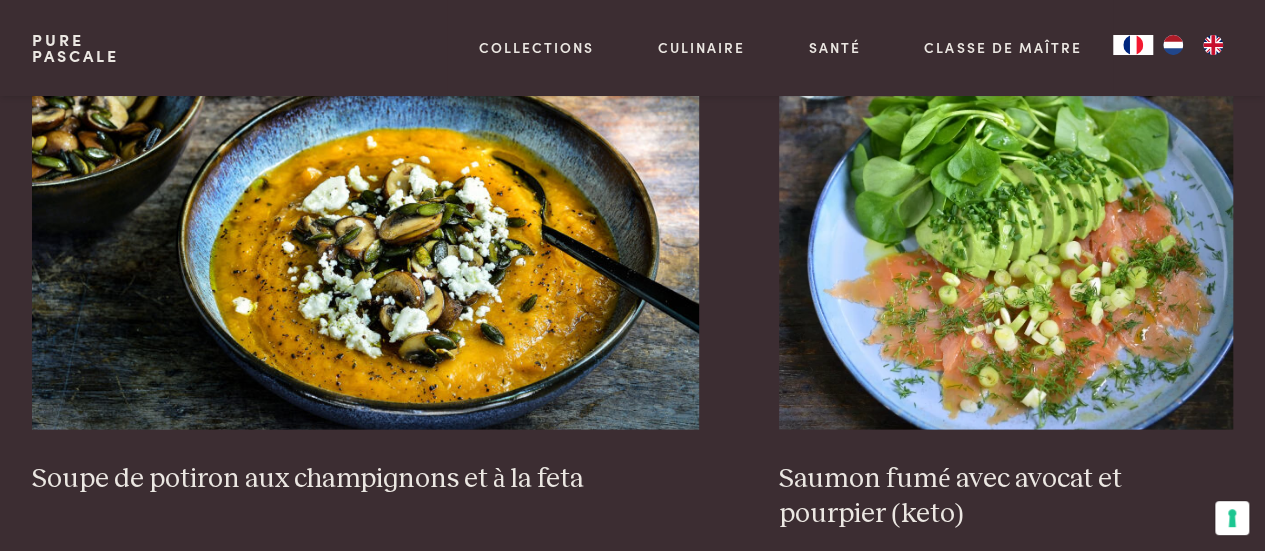 scroll, scrollTop: 1899, scrollLeft: 0, axis: vertical 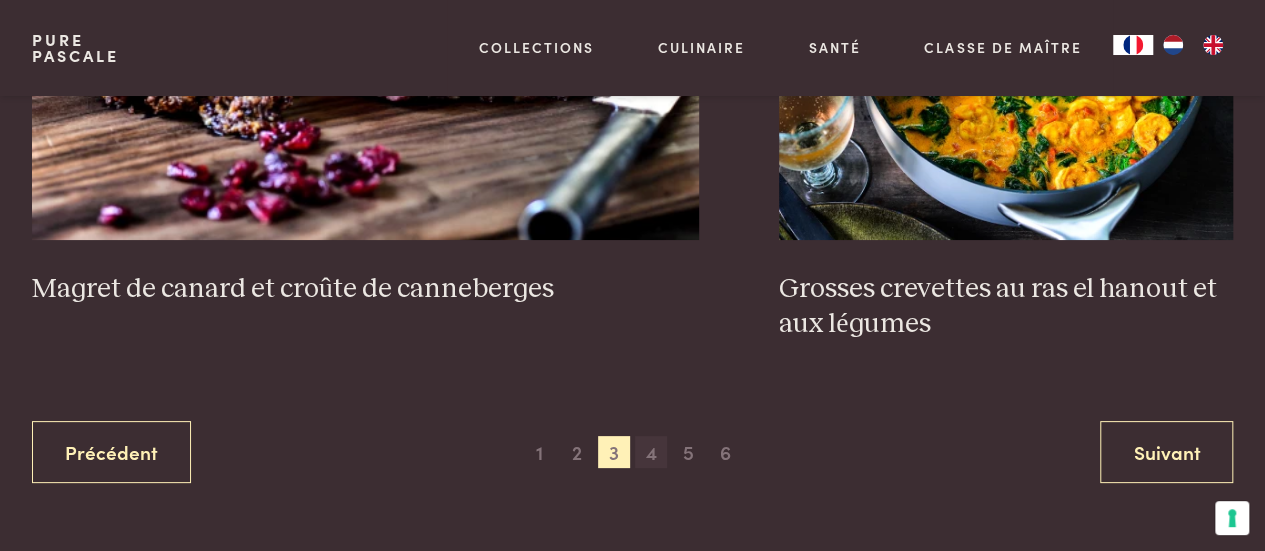 click on "4" at bounding box center [651, 452] 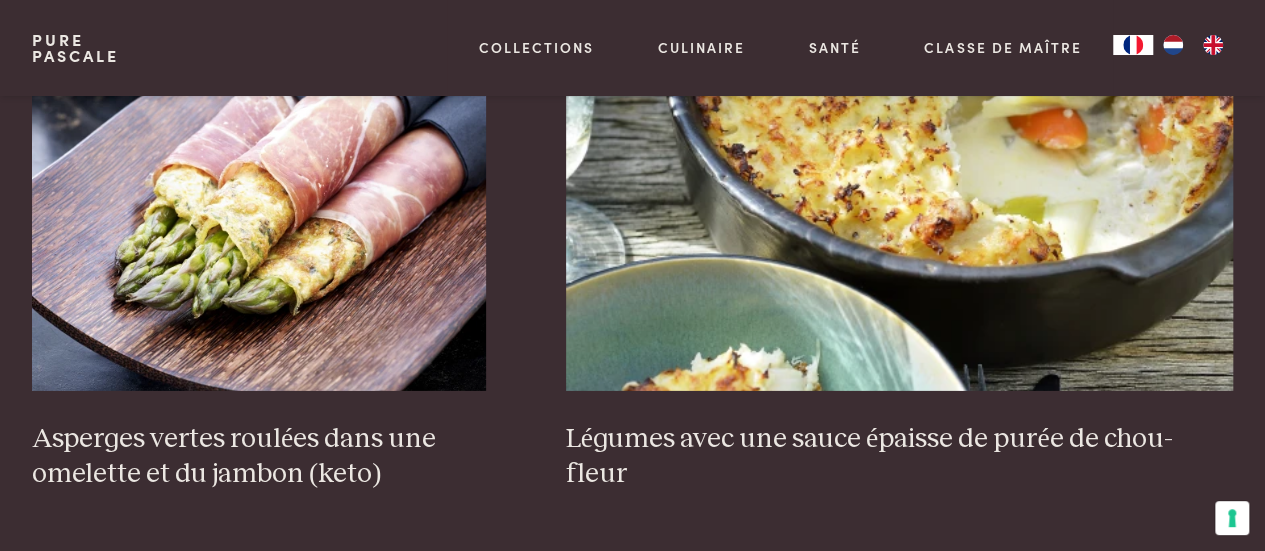 scroll, scrollTop: 3035, scrollLeft: 0, axis: vertical 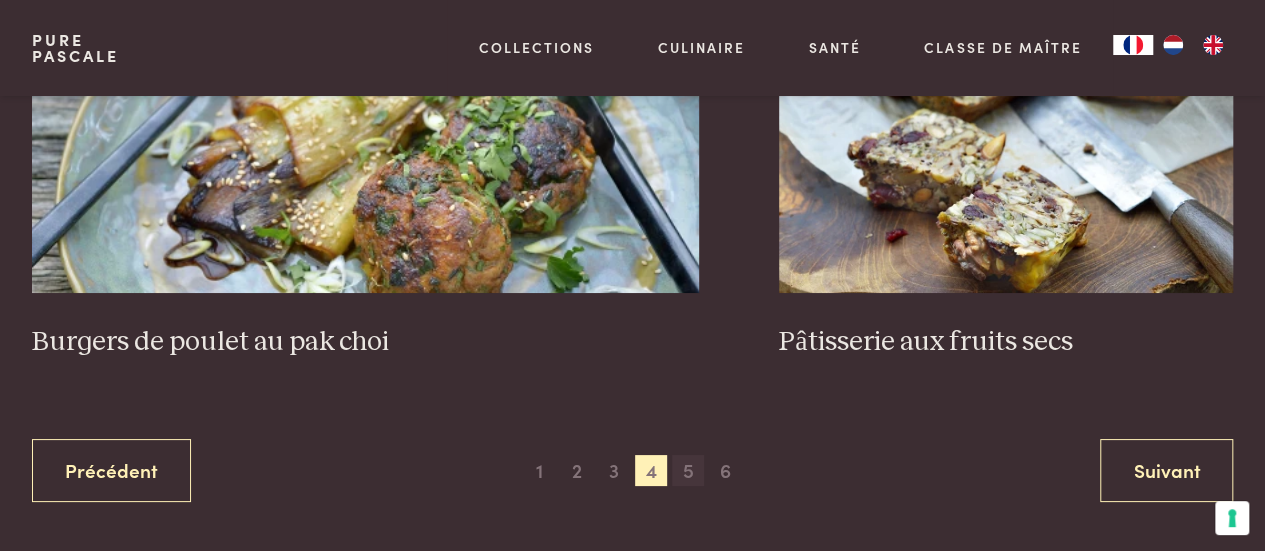 click on "5" at bounding box center (688, 471) 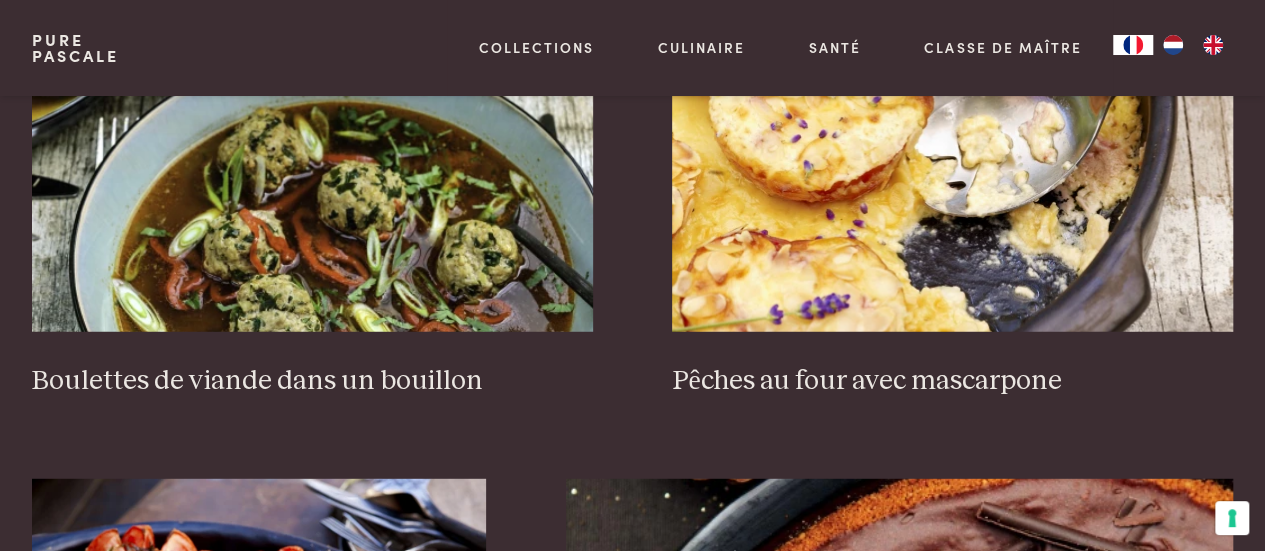 scroll, scrollTop: 2540, scrollLeft: 0, axis: vertical 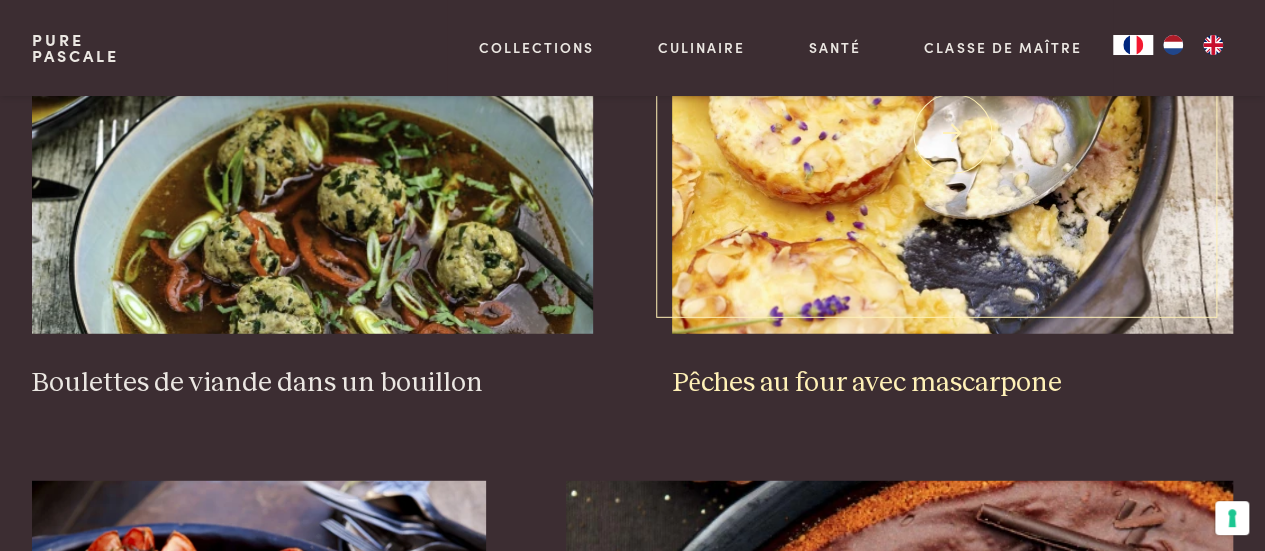 click on "Pêches au four avec mascarpone" at bounding box center (952, 383) 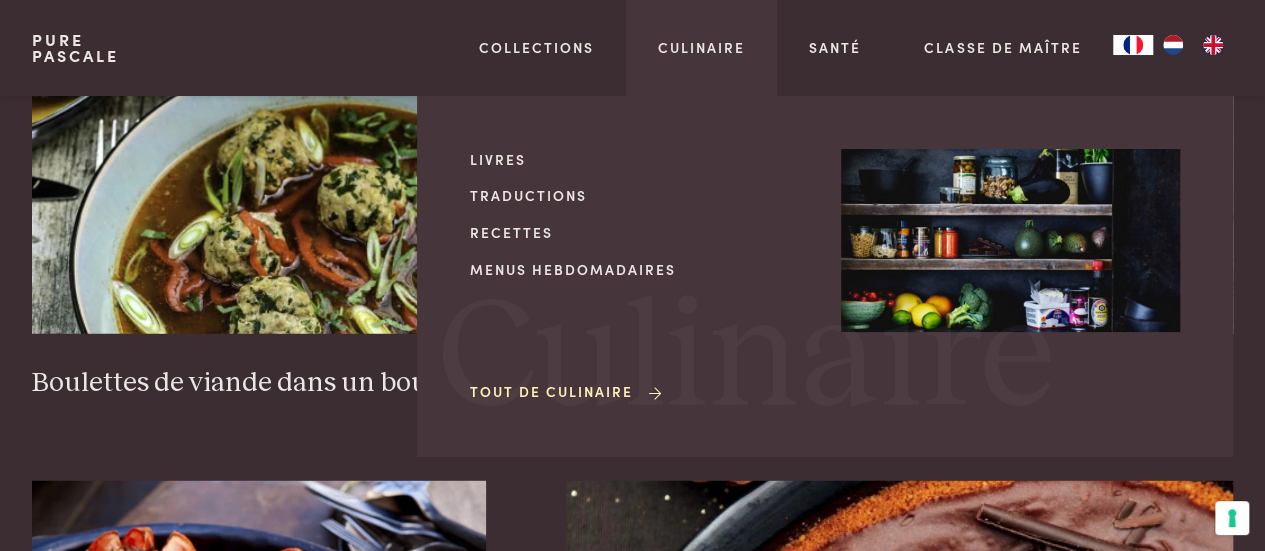 click on "Gâteau au fromage au chocolat       Burgers de courgettes avec salade       Tarte salée au brocoli et à la mozzarella (keto)       Lasagnes de courgettes aux tomates et à la feta       Chicorée au jambon avec purée de céleri-rave et sauce au beurre de noix et de persil (keto)       Olives avec viande hachée et tomates       Boulettes de viande dans un bouillon       Pêches au four avec mascarpone       Tomates à la feta et aux herbes       Mousse au chocolat sur spéculoos       Cabillaud à la sauce soja à la moutarde et aux tomates       Figues fraîches à la ricotta et aux amandes    Précédent
1
2
3
4
5
6
Suivant" at bounding box center [632, -52] 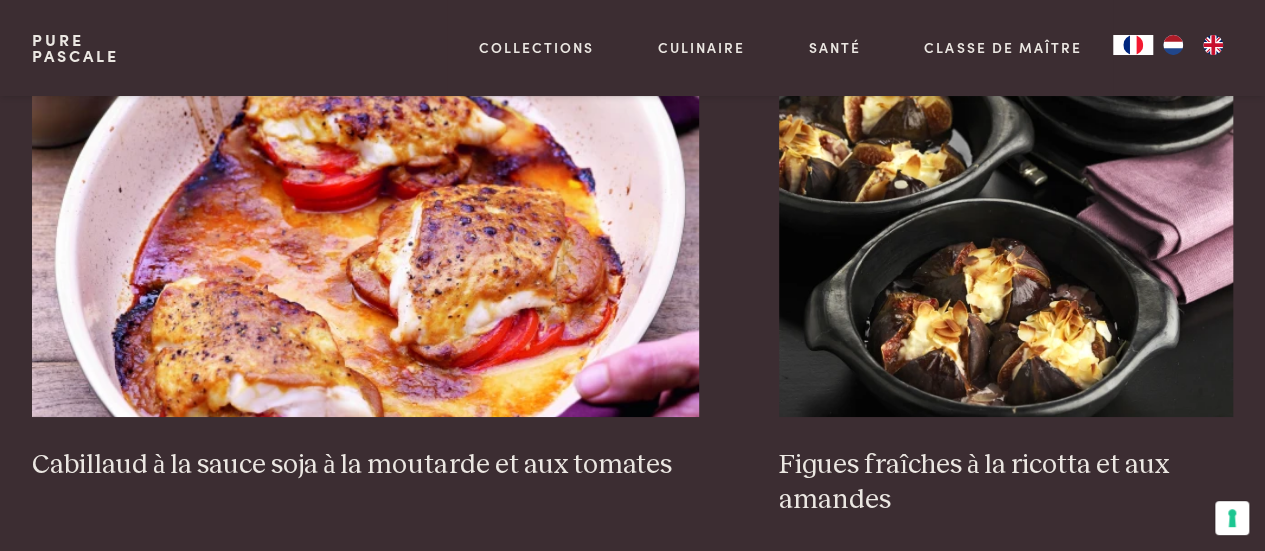 scroll, scrollTop: 3555, scrollLeft: 0, axis: vertical 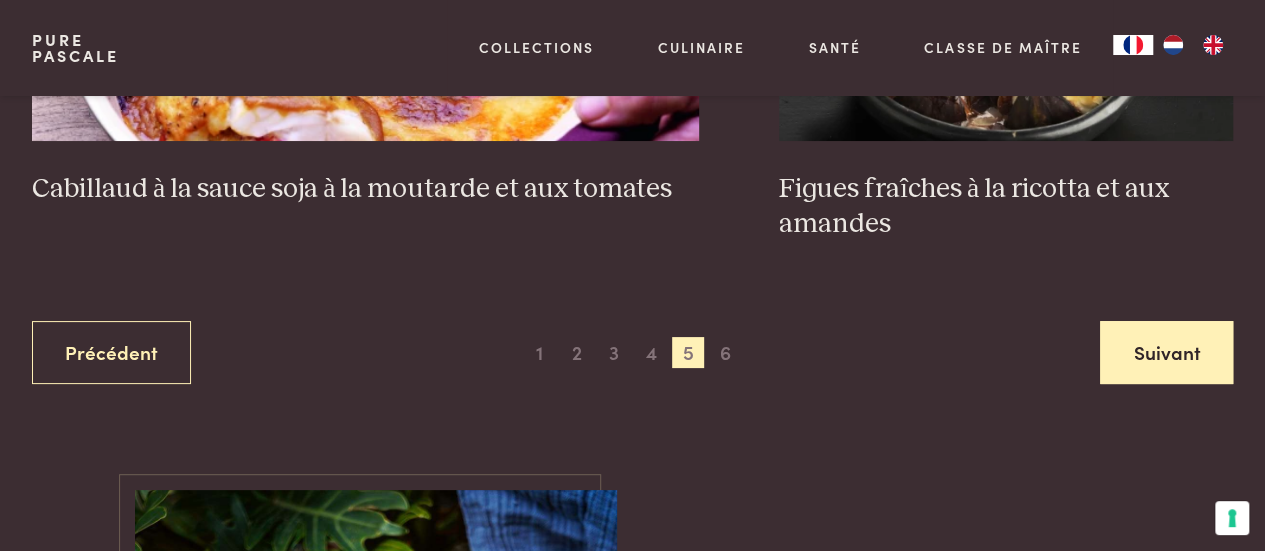 click on "Suivant" at bounding box center (1166, 352) 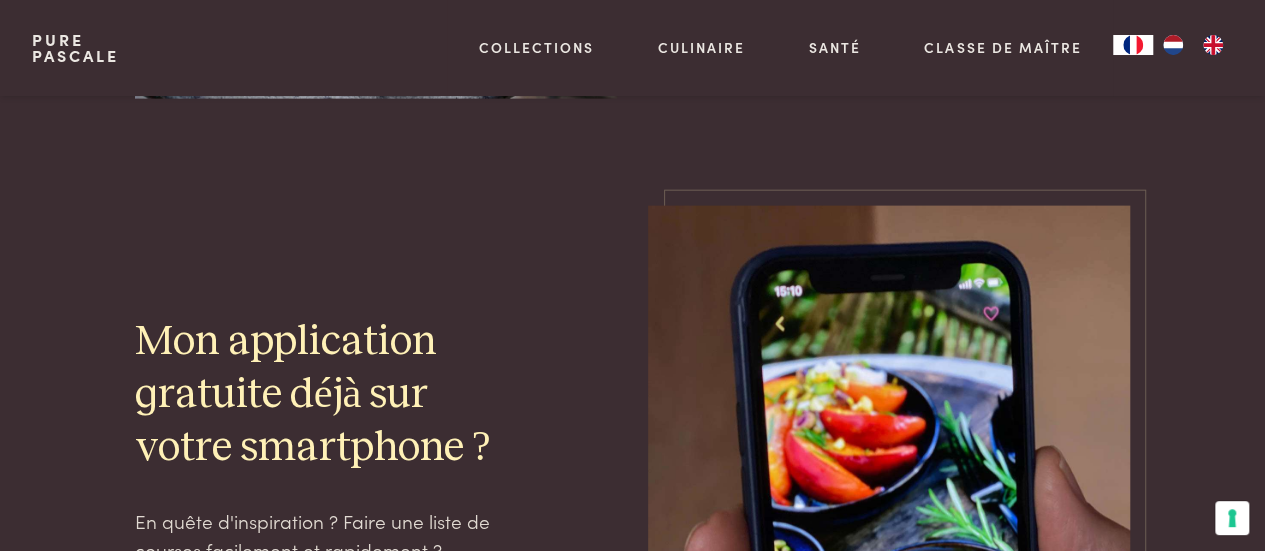 scroll, scrollTop: 2139, scrollLeft: 0, axis: vertical 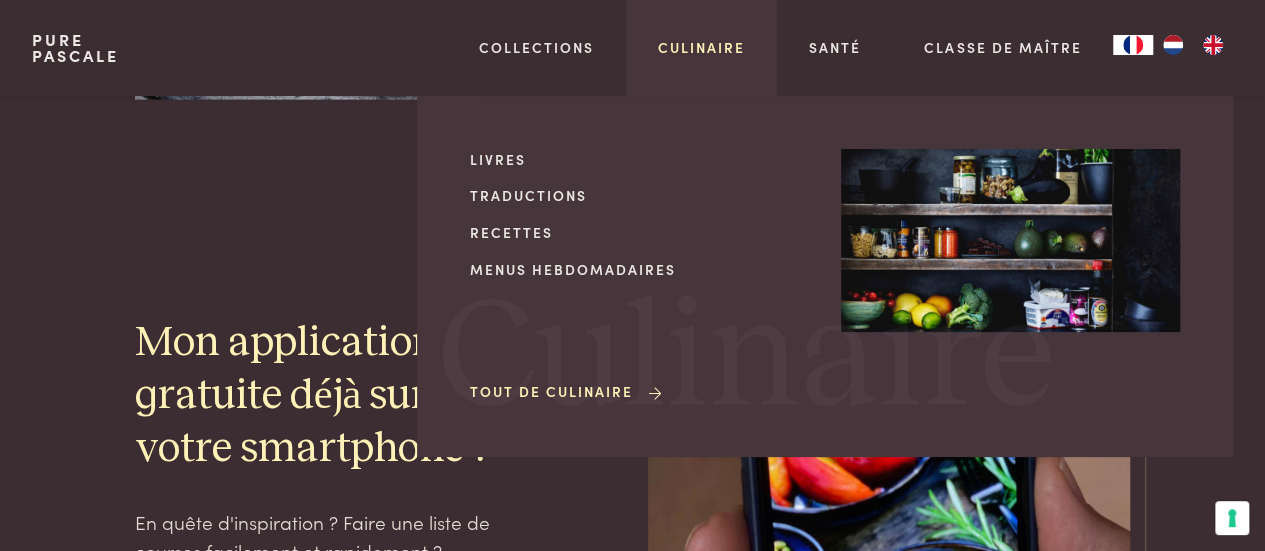 click on "Culinaire" at bounding box center (701, 47) 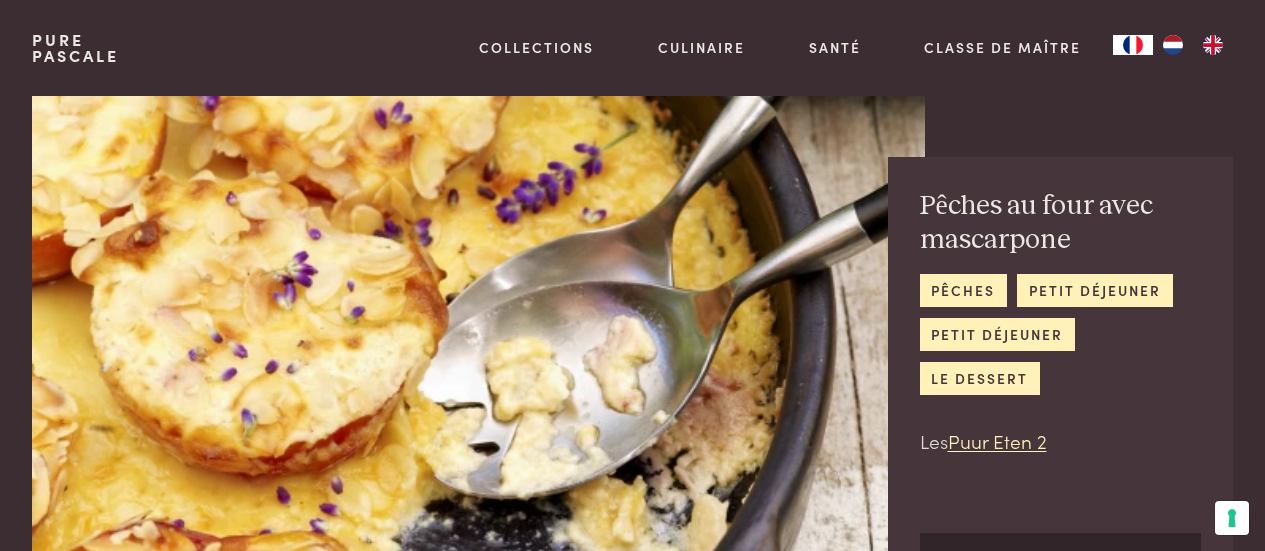 scroll, scrollTop: 0, scrollLeft: 0, axis: both 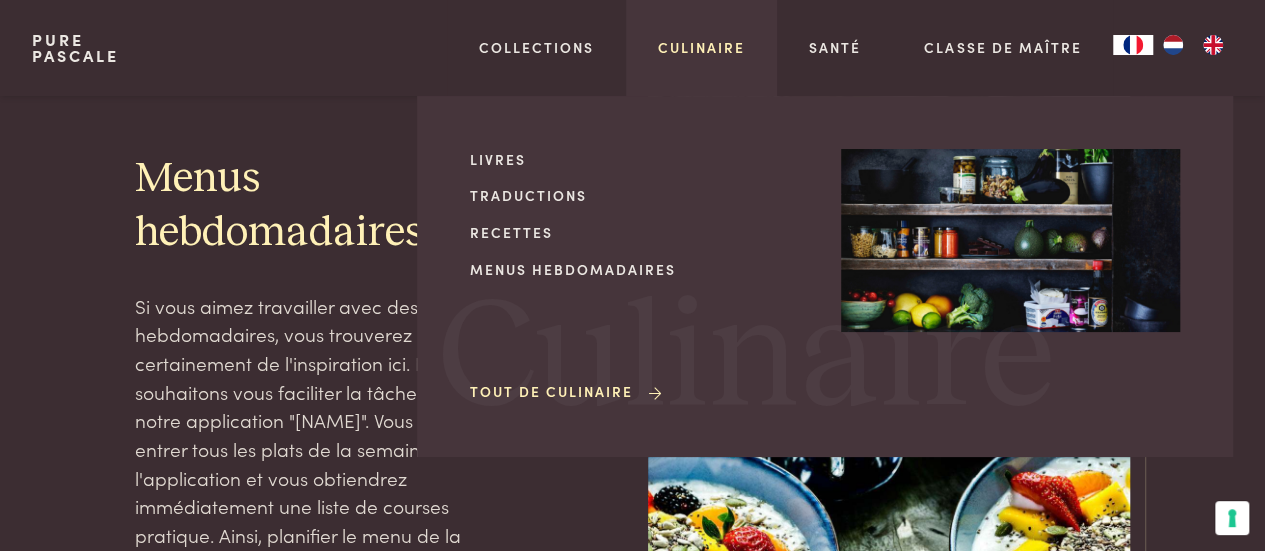 click on "Culinaire" at bounding box center [701, 47] 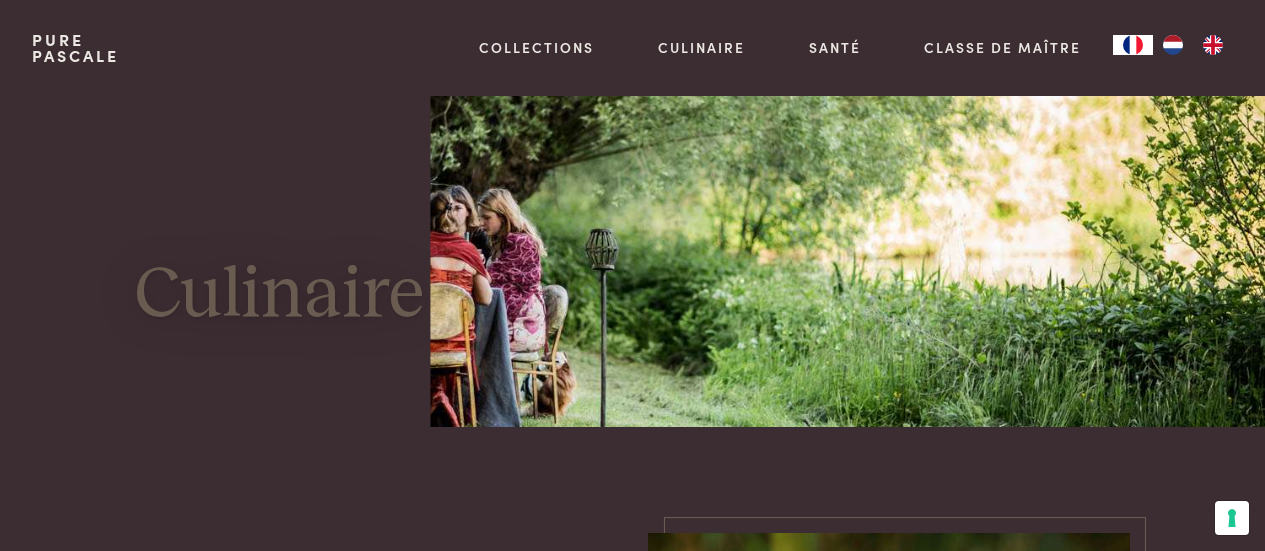 scroll, scrollTop: 0, scrollLeft: 0, axis: both 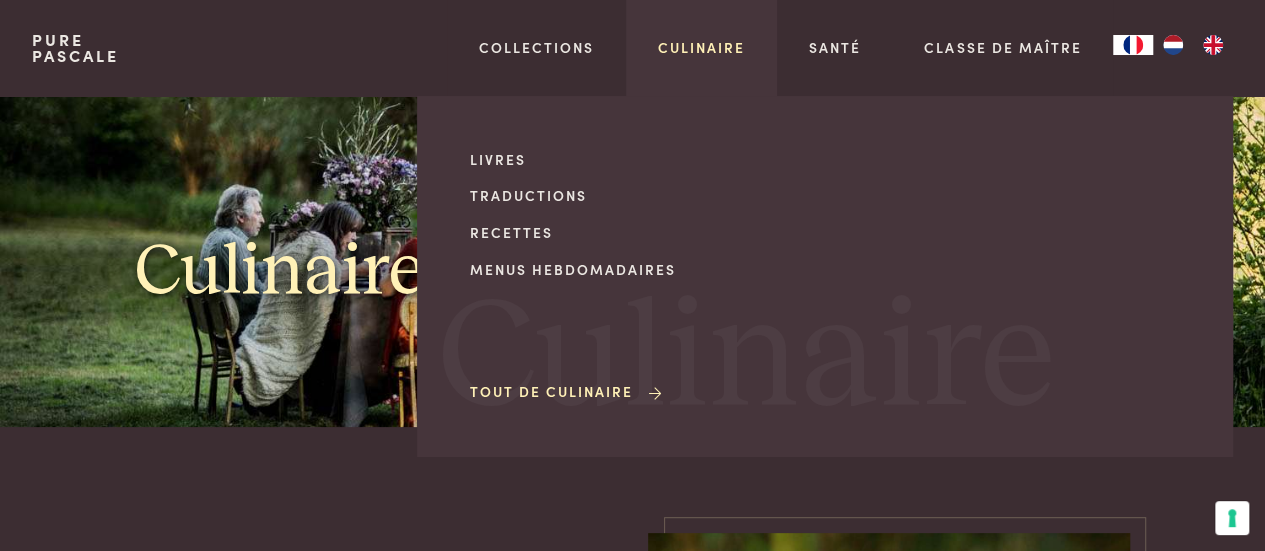 click on "Culinaire" at bounding box center [701, 47] 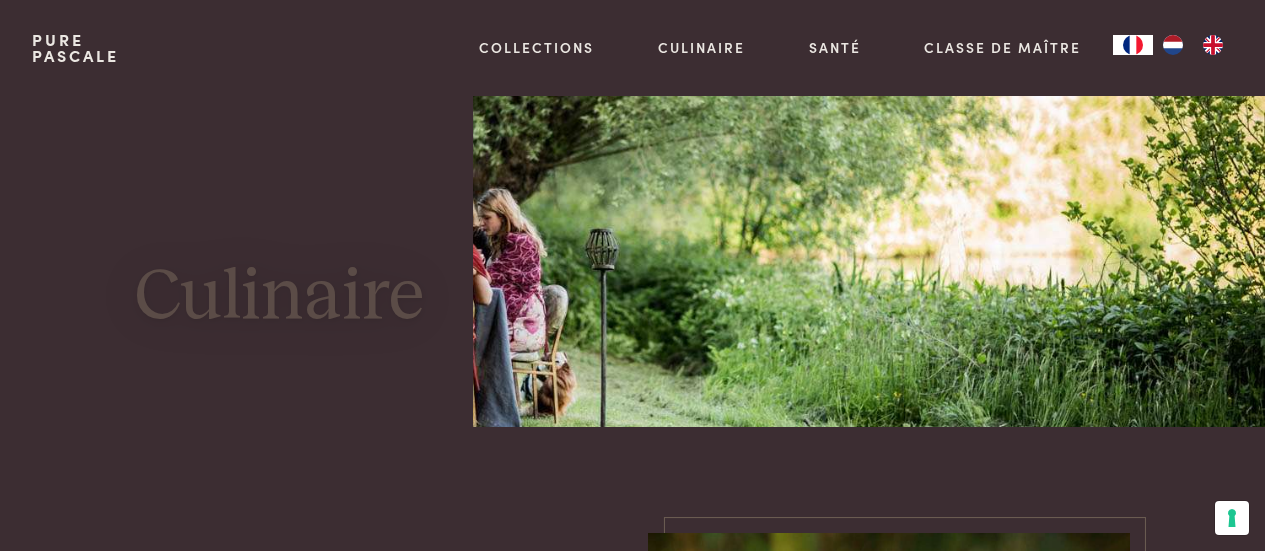scroll, scrollTop: 0, scrollLeft: 0, axis: both 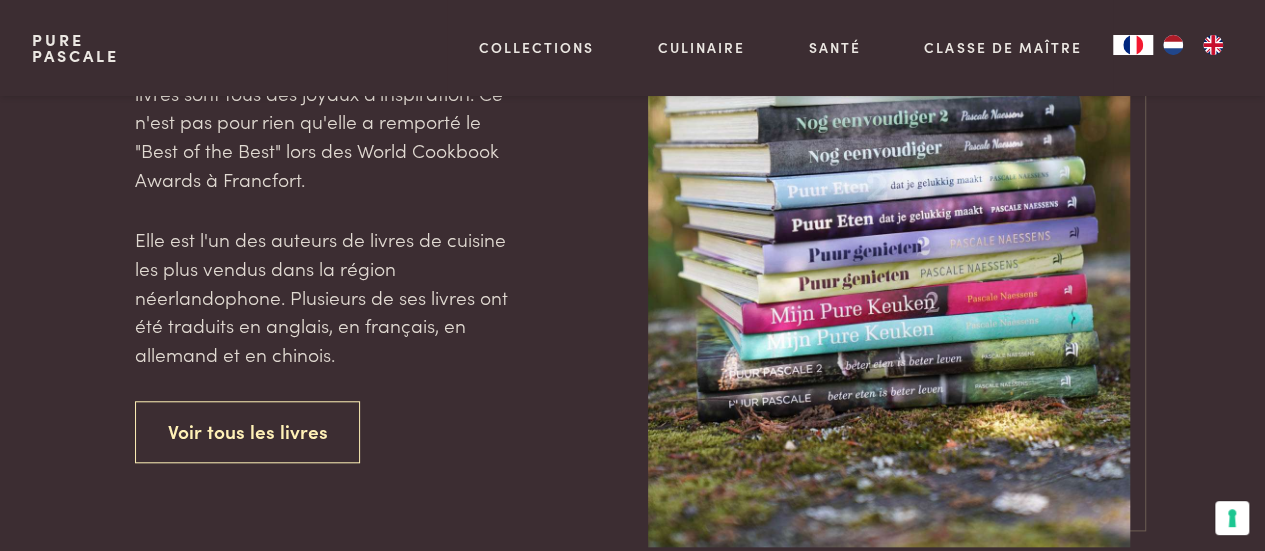 click on "Collections" at bounding box center [536, 47] 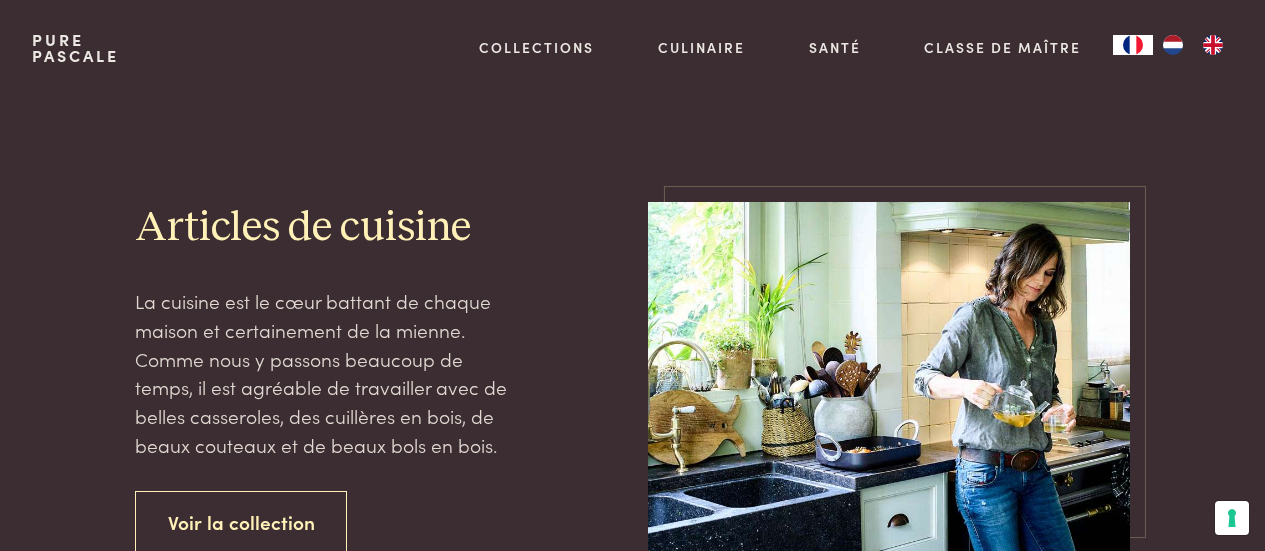 scroll, scrollTop: 0, scrollLeft: 0, axis: both 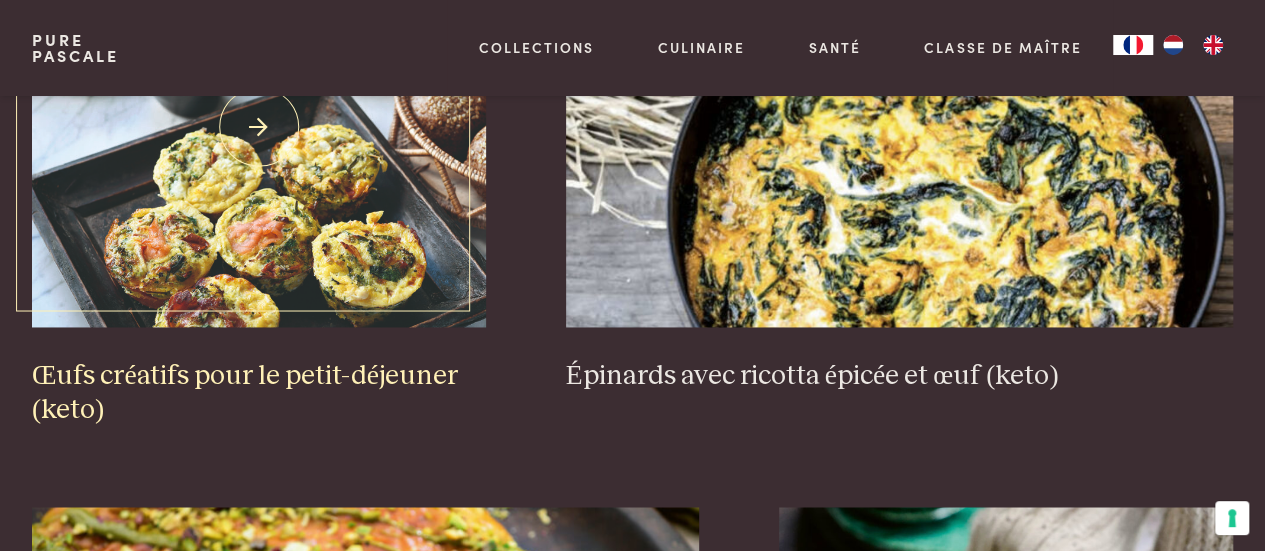 click on "Œufs créatifs pour le petit-déjeuner (keto)" at bounding box center (259, 393) 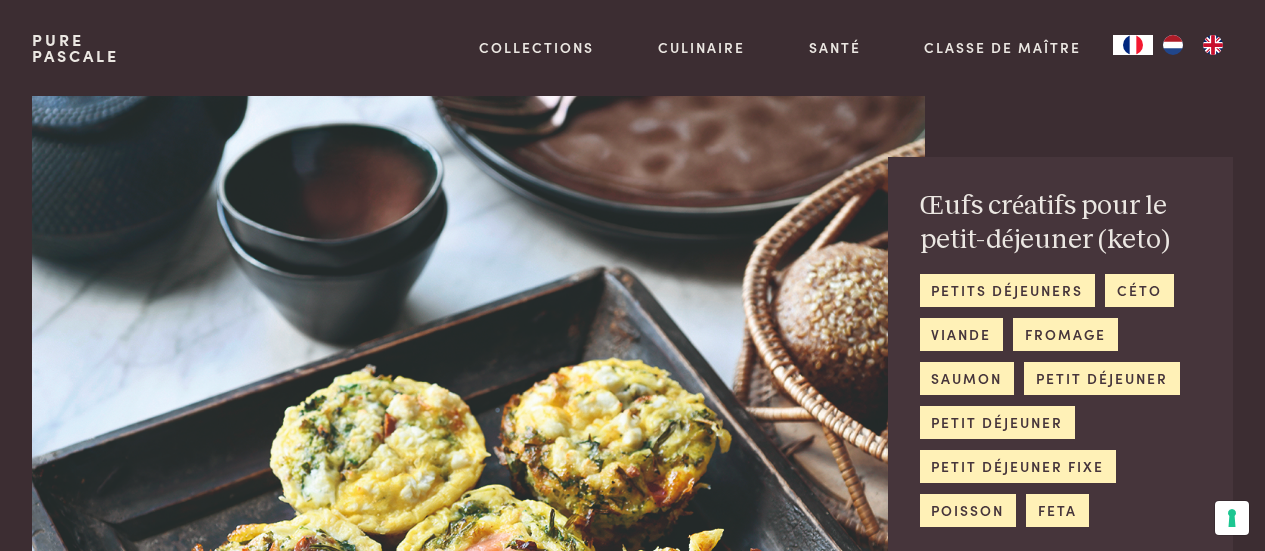 scroll, scrollTop: 0, scrollLeft: 0, axis: both 